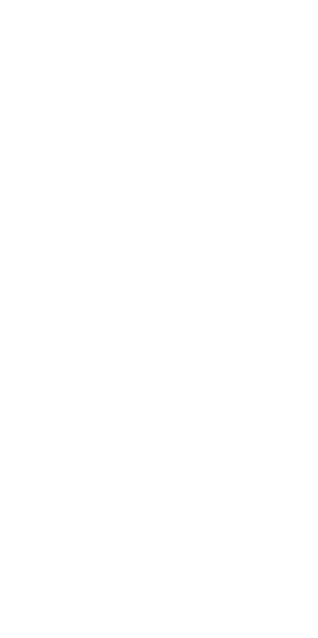 scroll, scrollTop: 0, scrollLeft: 0, axis: both 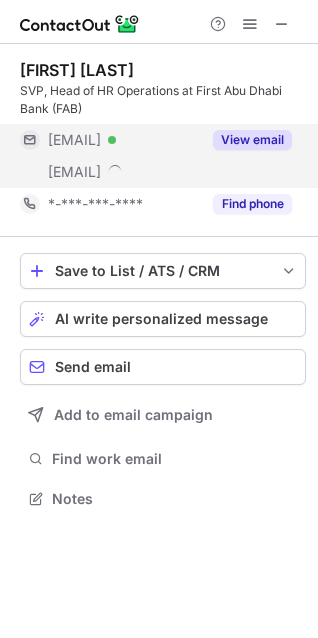 click on "View email" at bounding box center [252, 140] 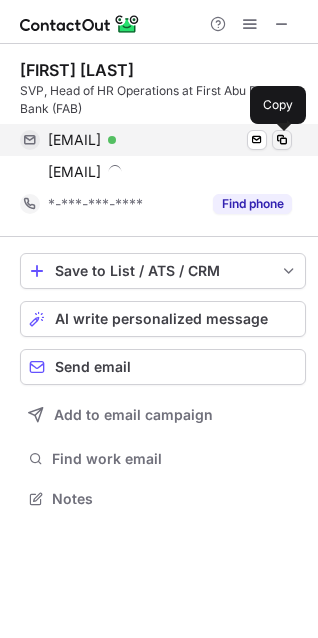 click at bounding box center [282, 140] 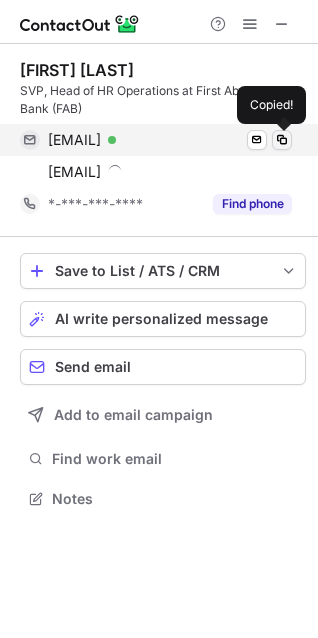 click at bounding box center (282, 140) 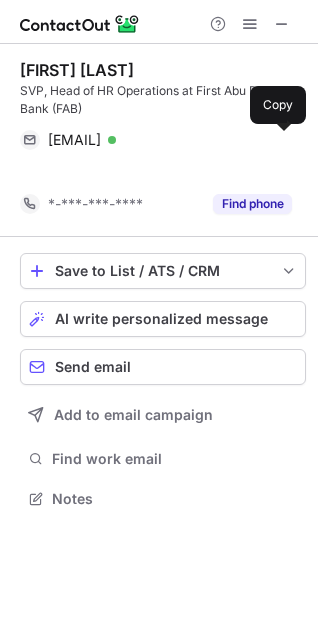 scroll, scrollTop: 452, scrollLeft: 318, axis: both 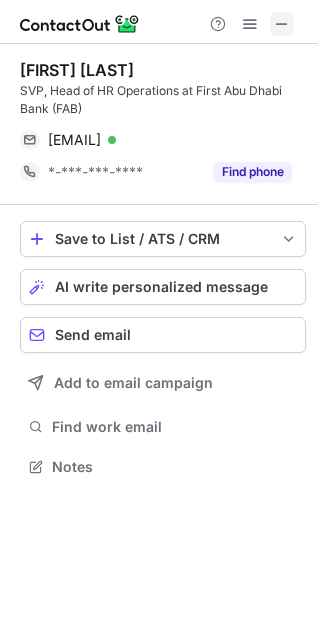 click at bounding box center [282, 24] 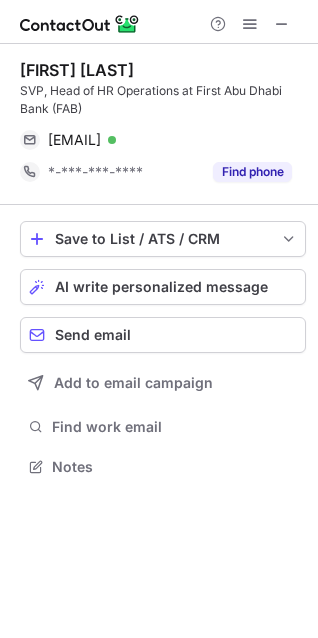 scroll, scrollTop: 439, scrollLeft: 318, axis: both 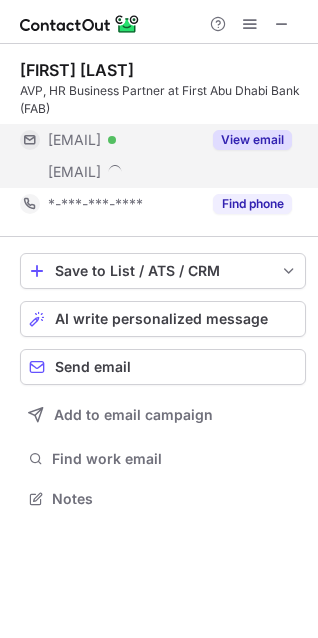 click on "View email" at bounding box center [252, 140] 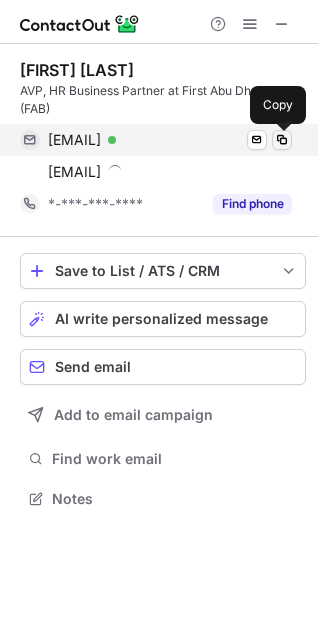 click at bounding box center [282, 140] 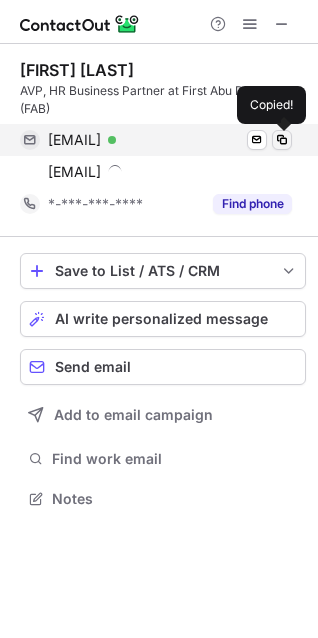 click at bounding box center (282, 140) 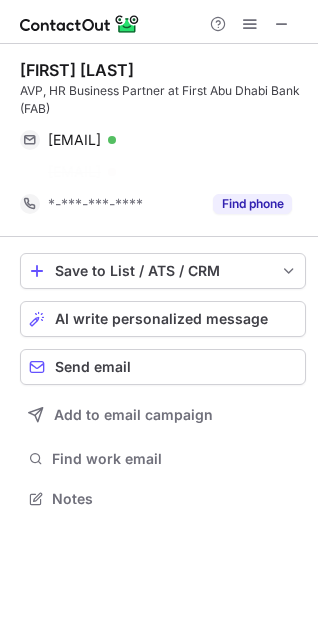 scroll, scrollTop: 452, scrollLeft: 318, axis: both 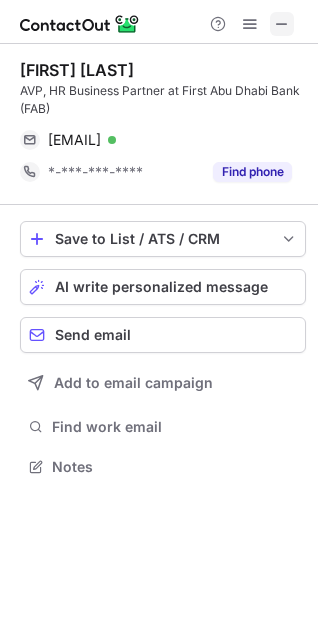 click at bounding box center [282, 24] 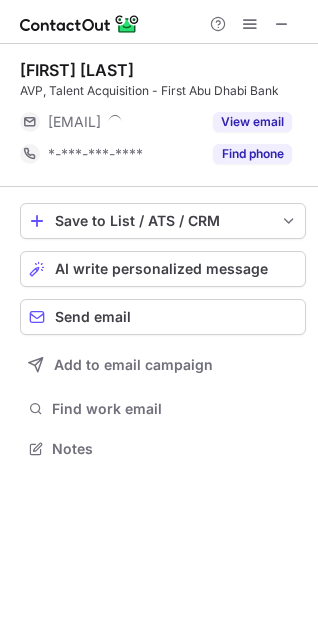 scroll, scrollTop: 434, scrollLeft: 318, axis: both 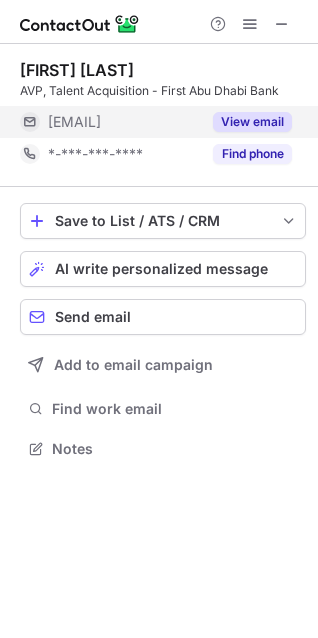 click on "View email" at bounding box center (252, 122) 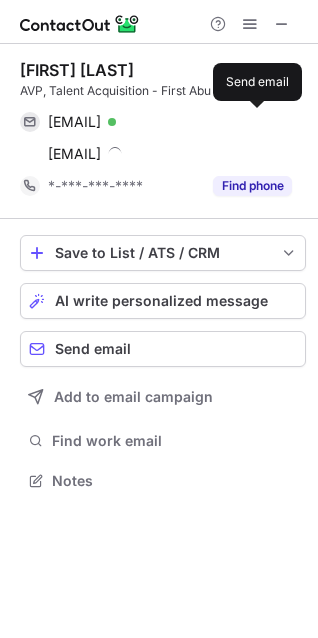 scroll, scrollTop: 10, scrollLeft: 10, axis: both 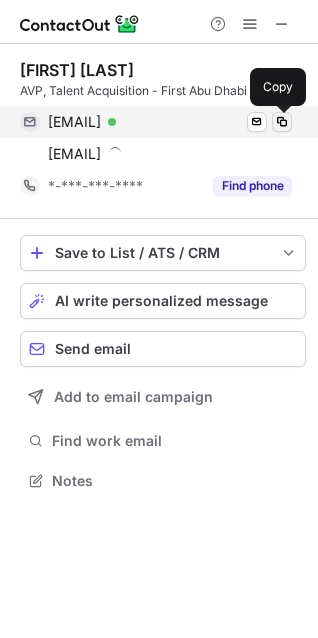 click at bounding box center [282, 122] 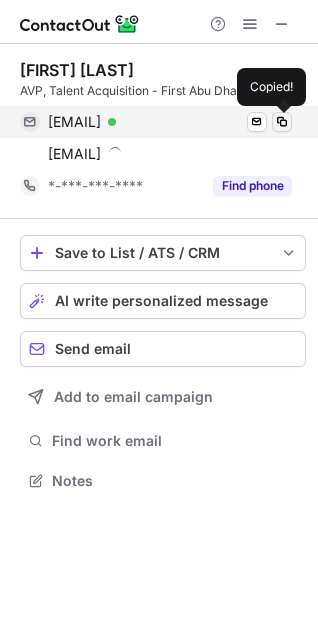 click at bounding box center [282, 122] 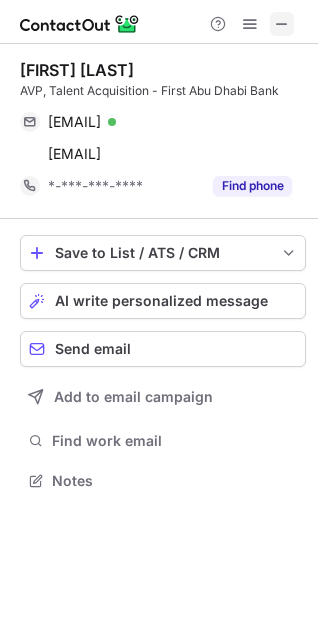 click at bounding box center (282, 24) 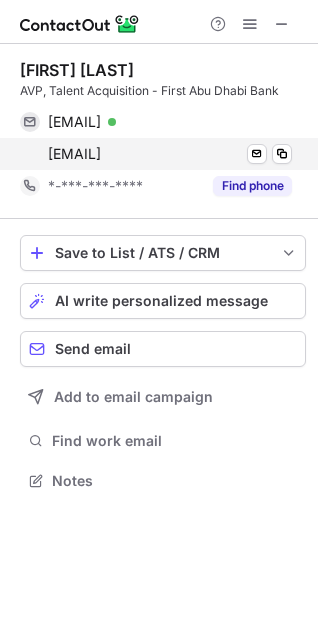 scroll, scrollTop: 439, scrollLeft: 318, axis: both 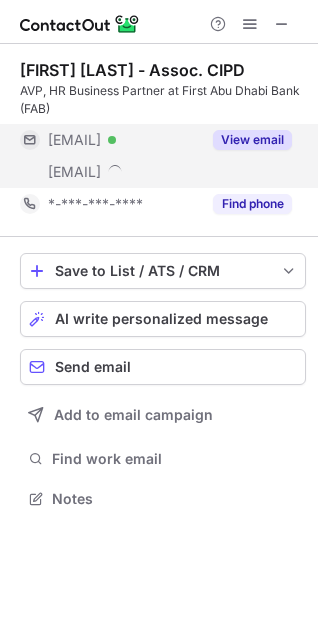 click on "View email" at bounding box center (252, 140) 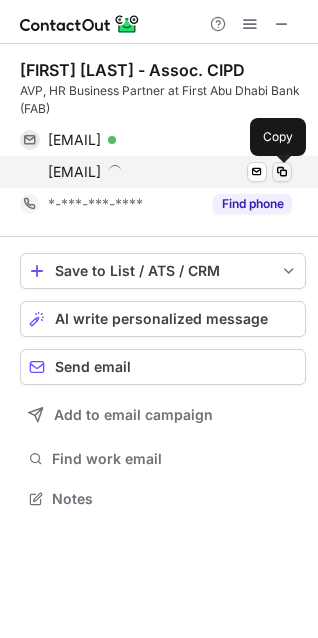 click at bounding box center (282, 172) 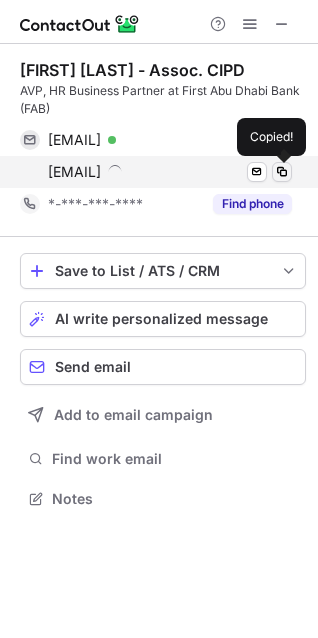 click at bounding box center [282, 172] 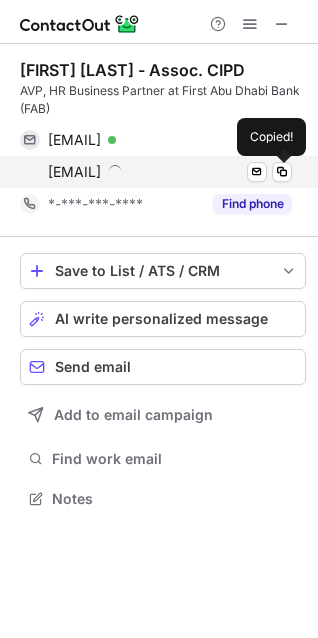 click at bounding box center (282, 172) 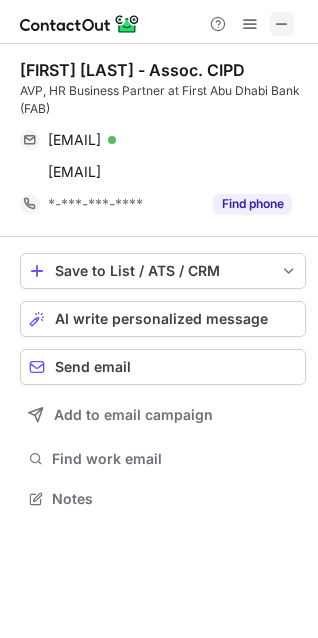 click at bounding box center (282, 24) 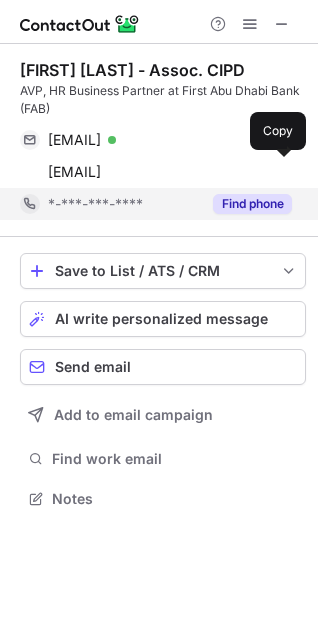 scroll, scrollTop: 439, scrollLeft: 318, axis: both 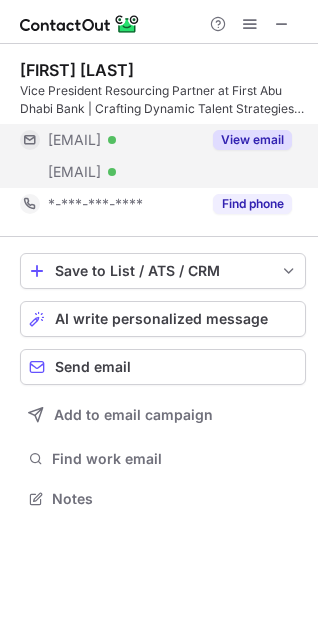 click on "View email" at bounding box center [252, 140] 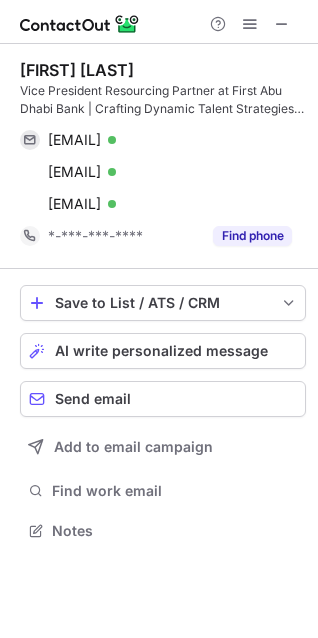 scroll, scrollTop: 10, scrollLeft: 10, axis: both 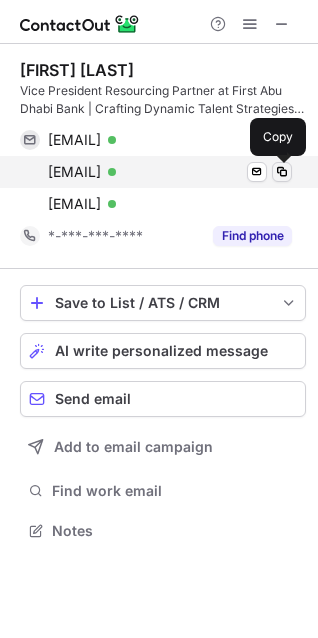 click at bounding box center (282, 172) 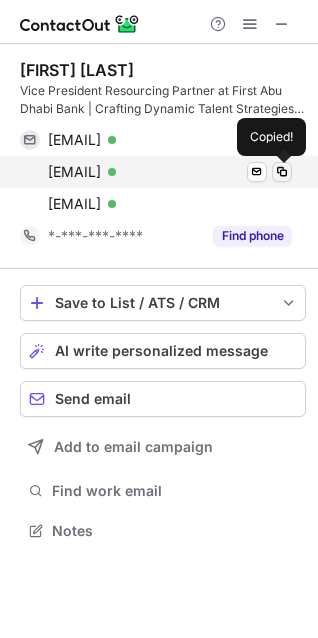 click at bounding box center [282, 172] 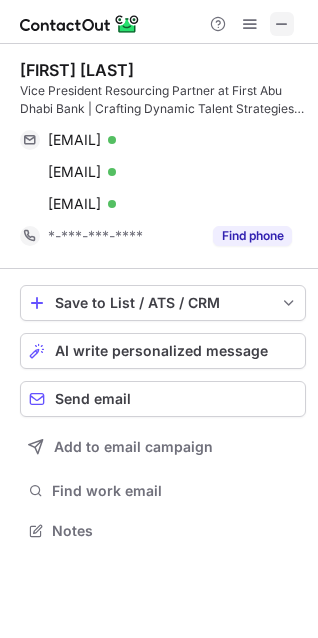 click at bounding box center [282, 24] 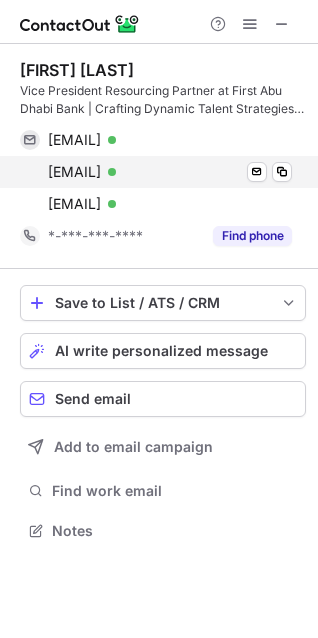 click on "deepakpaul@gmail.com Verified Send email Copy" at bounding box center [156, 172] 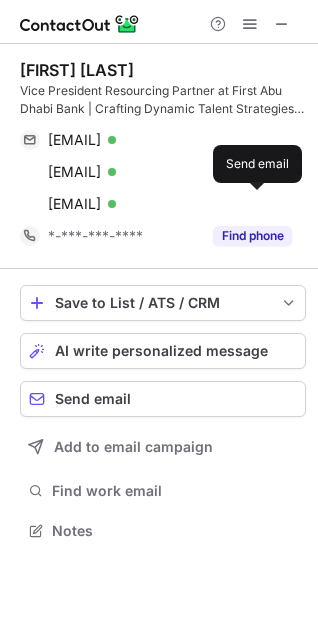 scroll, scrollTop: 439, scrollLeft: 318, axis: both 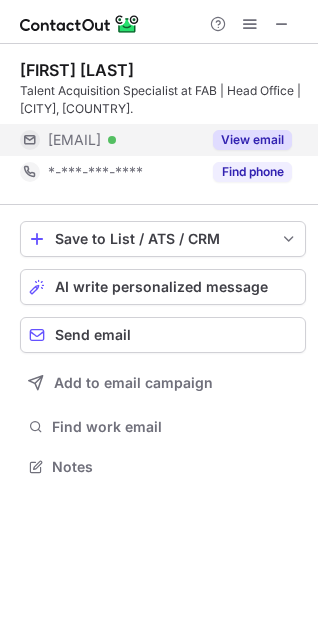 click on "View email" at bounding box center [252, 140] 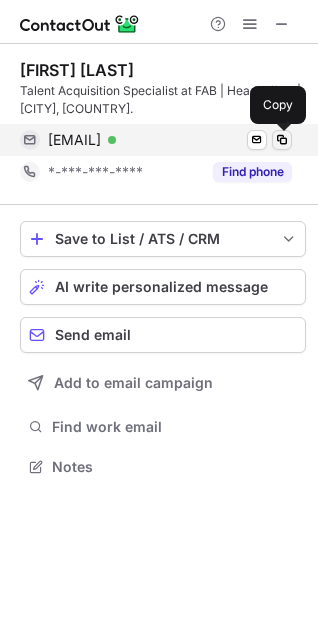 click at bounding box center [282, 140] 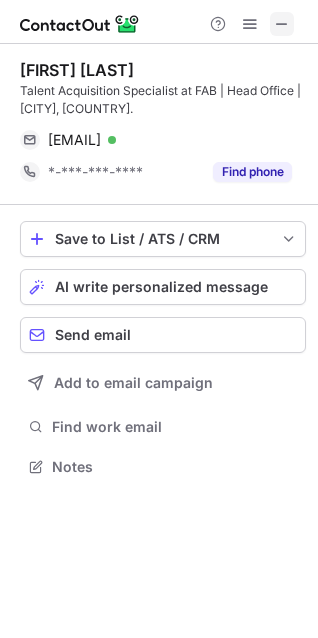 click at bounding box center (282, 24) 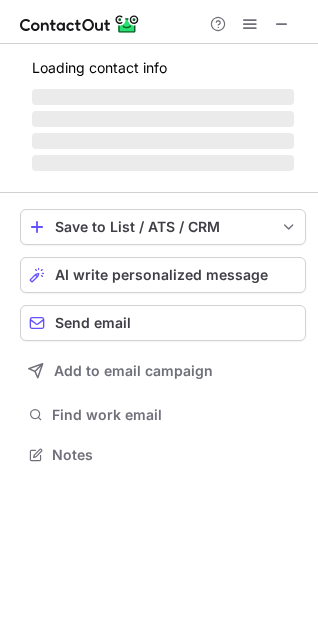 scroll, scrollTop: 439, scrollLeft: 318, axis: both 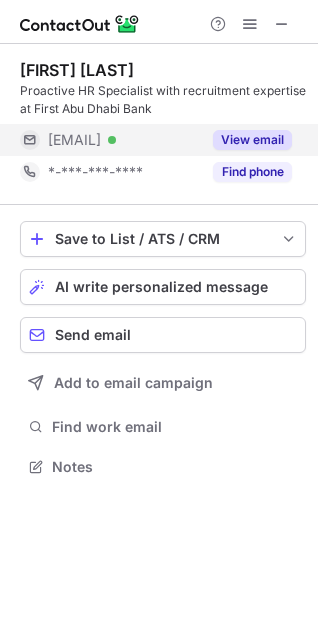click on "View email" at bounding box center (252, 140) 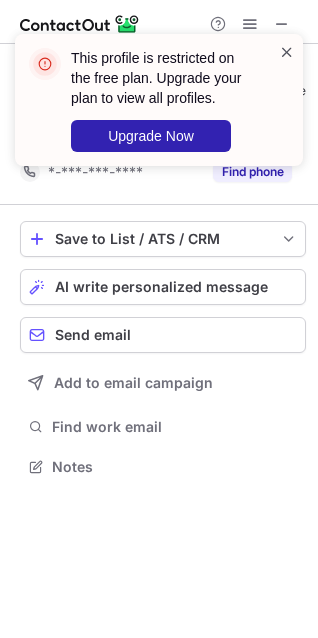 click at bounding box center (287, 52) 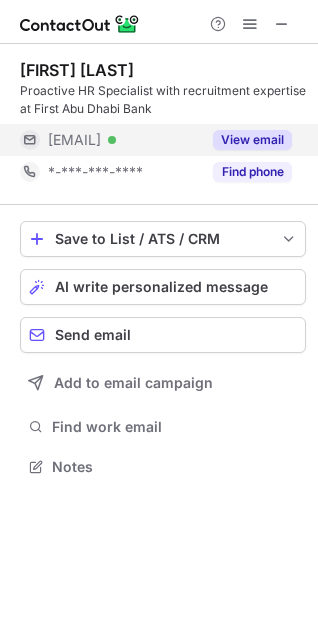 click on "View email" at bounding box center (252, 140) 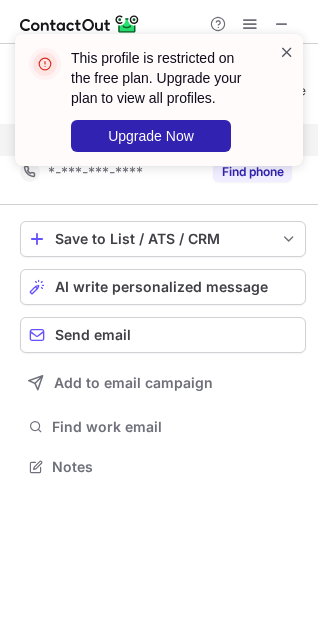 click at bounding box center [287, 52] 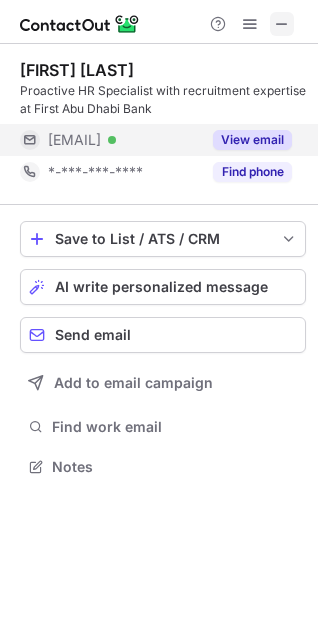 click at bounding box center (282, 24) 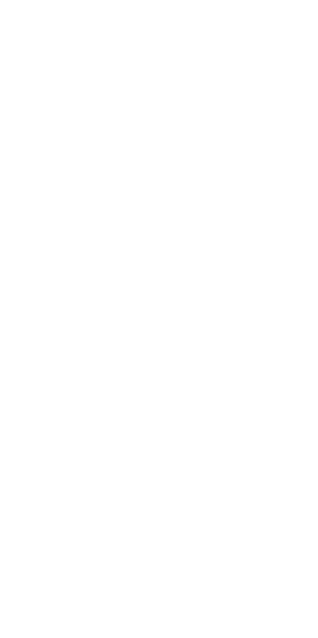 scroll, scrollTop: 0, scrollLeft: 0, axis: both 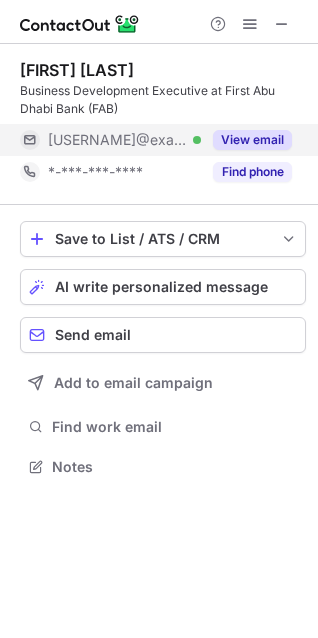click on "View email" at bounding box center [252, 140] 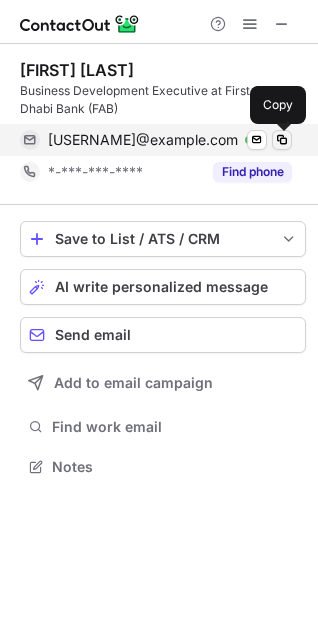 click at bounding box center [282, 140] 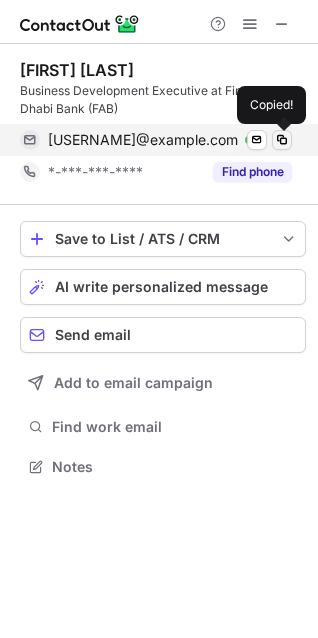 click at bounding box center [282, 140] 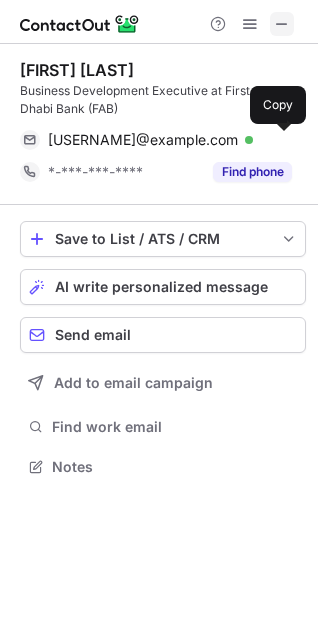 click at bounding box center (282, 24) 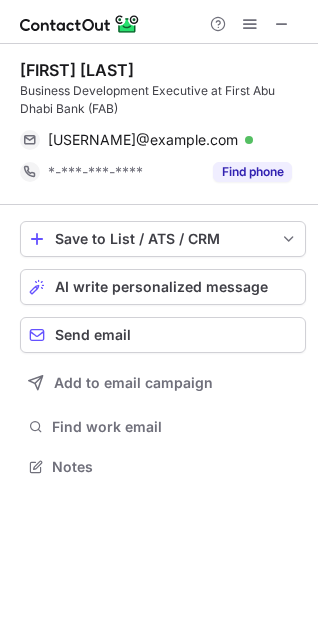 scroll, scrollTop: 439, scrollLeft: 318, axis: both 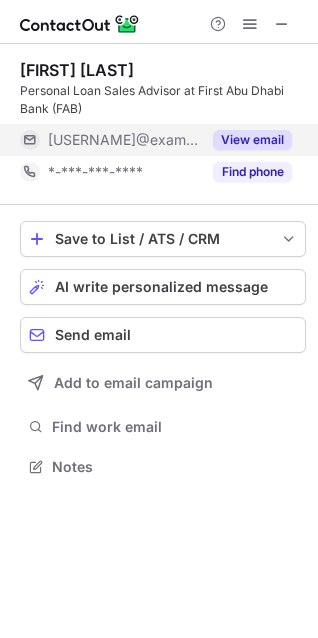 click on "View email" at bounding box center [252, 140] 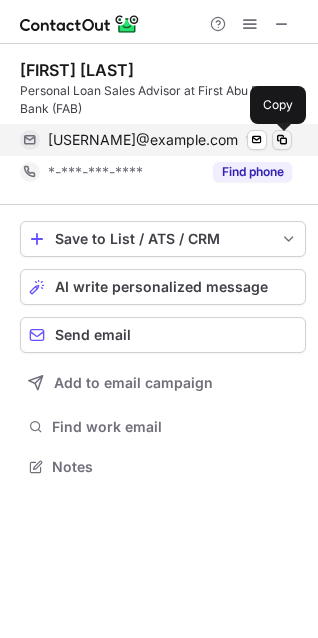 click at bounding box center (282, 140) 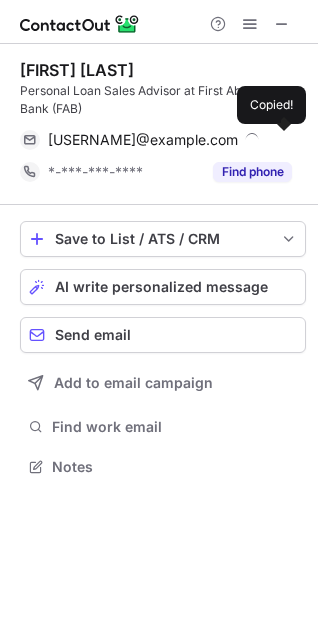 drag, startPoint x: 284, startPoint y: 140, endPoint x: 186, endPoint y: 115, distance: 101.13852 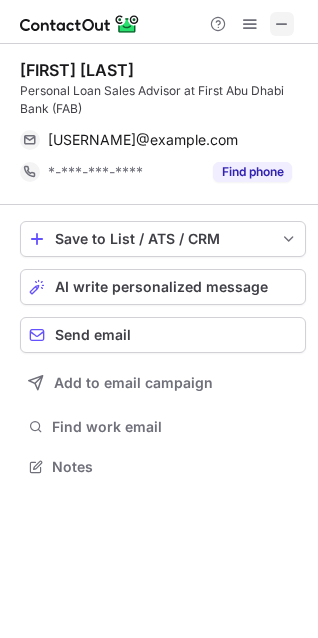 click at bounding box center (282, 24) 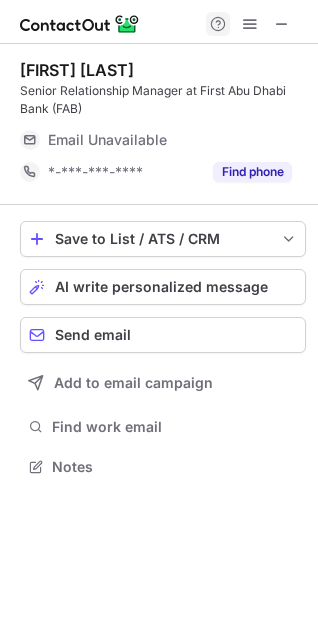 scroll, scrollTop: 10, scrollLeft: 10, axis: both 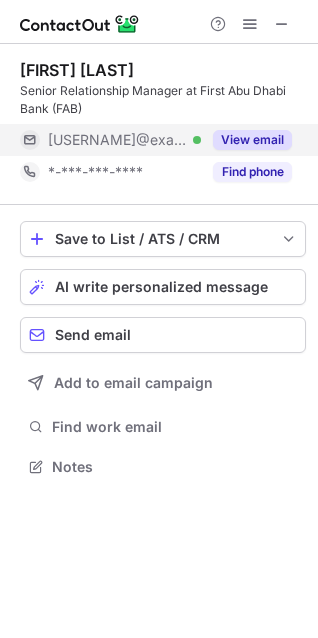 click on "View email" at bounding box center [252, 140] 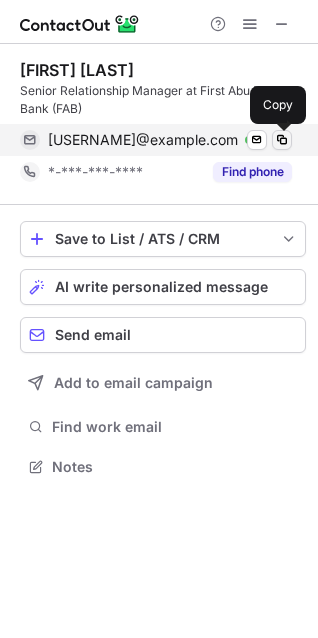 click at bounding box center [282, 140] 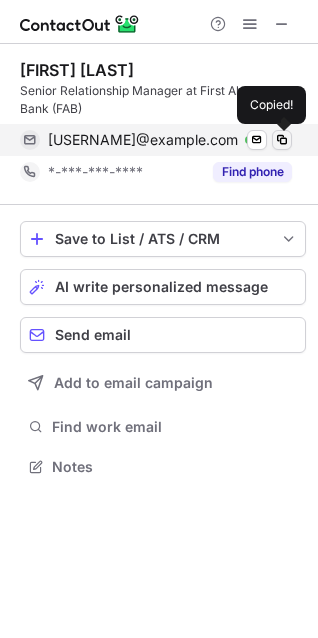 click at bounding box center [282, 140] 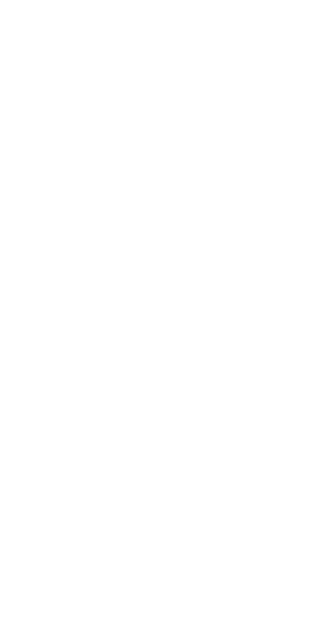 scroll, scrollTop: 0, scrollLeft: 0, axis: both 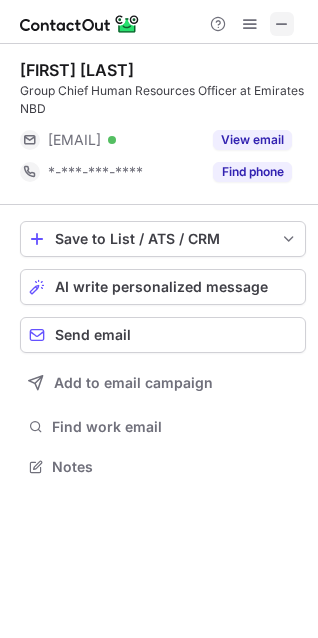 click at bounding box center [282, 24] 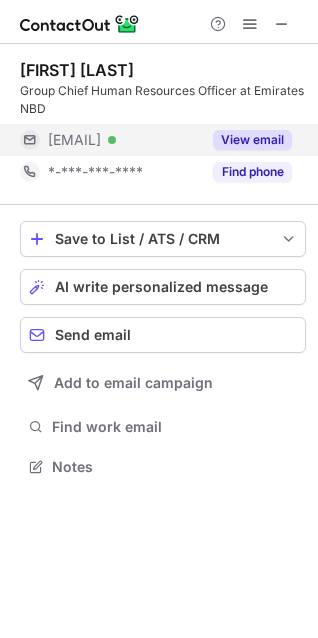 click on "View email" at bounding box center [252, 140] 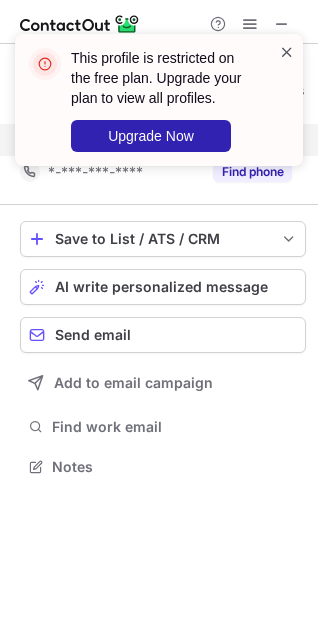 click at bounding box center (287, 52) 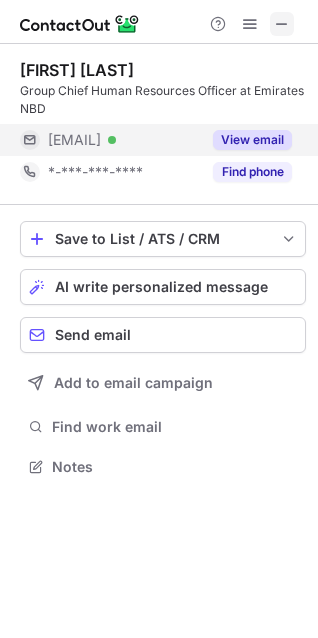 click at bounding box center (282, 24) 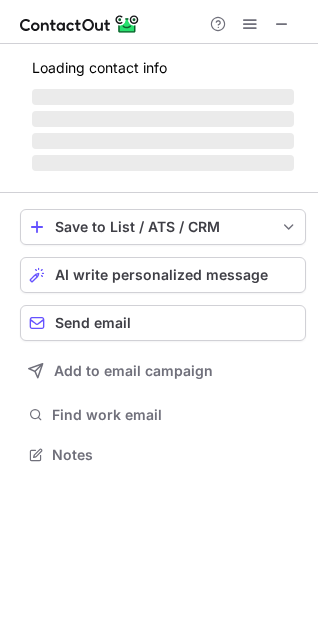scroll, scrollTop: 439, scrollLeft: 318, axis: both 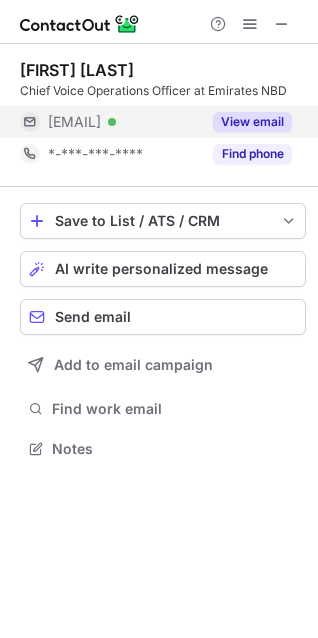 click on "View email" at bounding box center [252, 122] 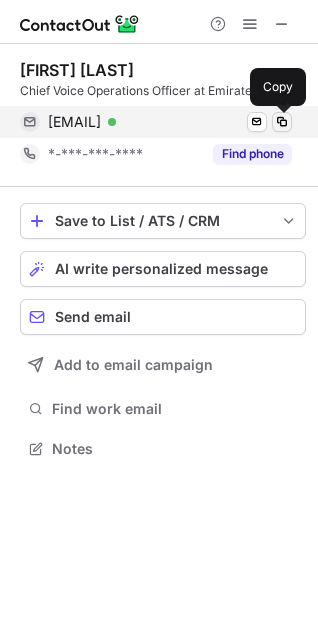 click at bounding box center (282, 122) 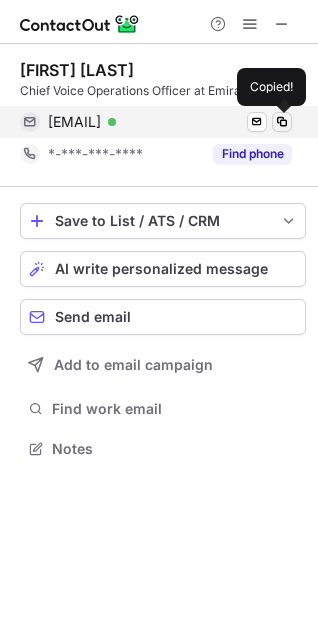 click at bounding box center (282, 122) 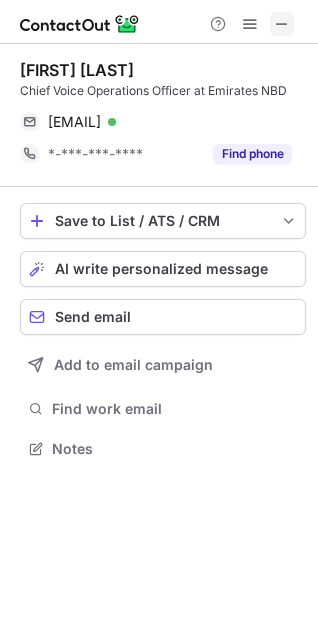 click at bounding box center (282, 24) 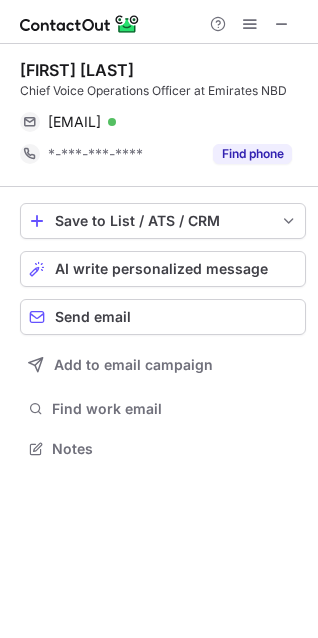 scroll, scrollTop: 439, scrollLeft: 318, axis: both 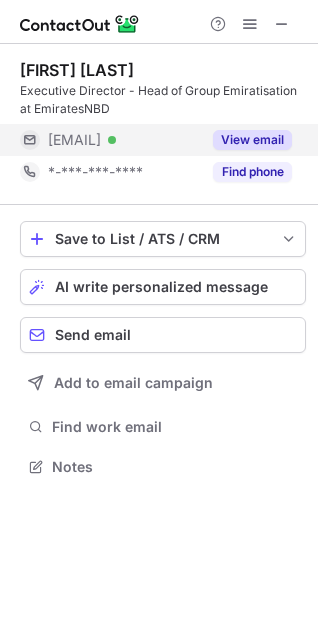 click on "View email" at bounding box center (252, 140) 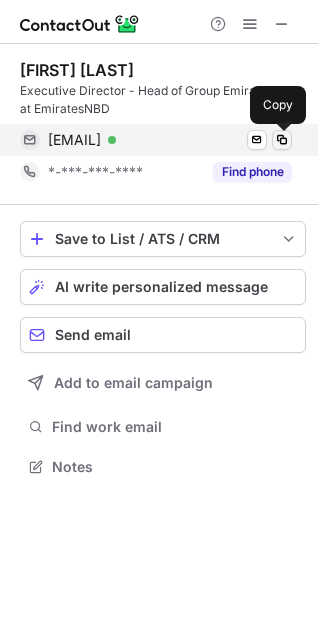 click at bounding box center (282, 140) 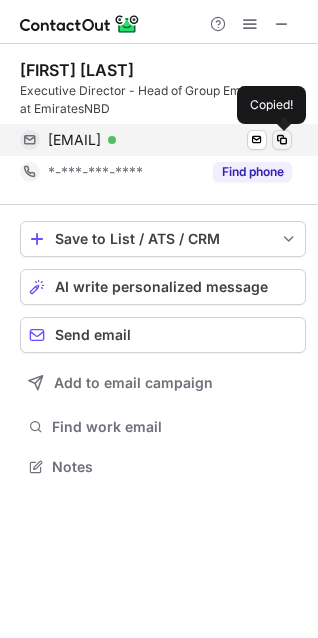 click at bounding box center (282, 140) 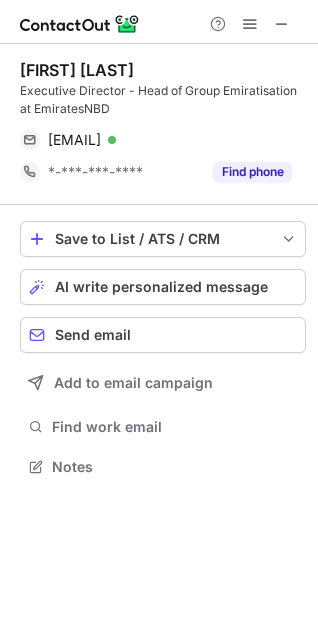 scroll, scrollTop: 439, scrollLeft: 318, axis: both 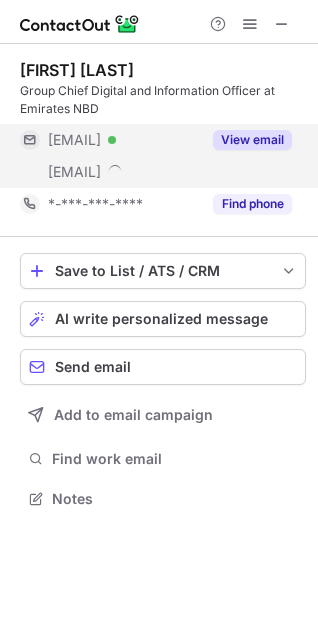 click on "View email" at bounding box center [246, 140] 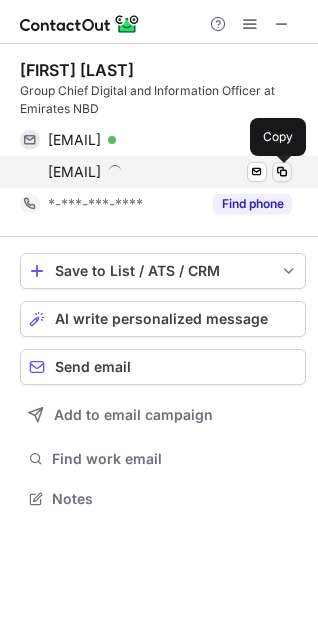 click at bounding box center [282, 172] 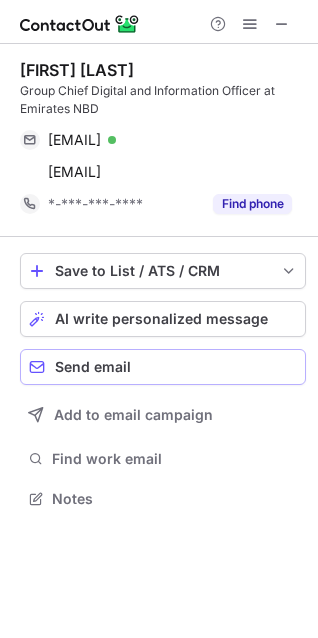 scroll, scrollTop: 439, scrollLeft: 318, axis: both 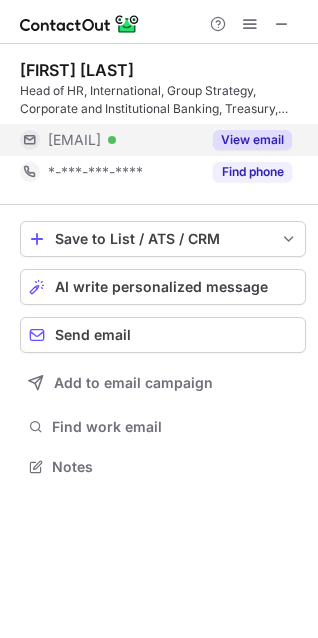 click on "View email" at bounding box center [252, 140] 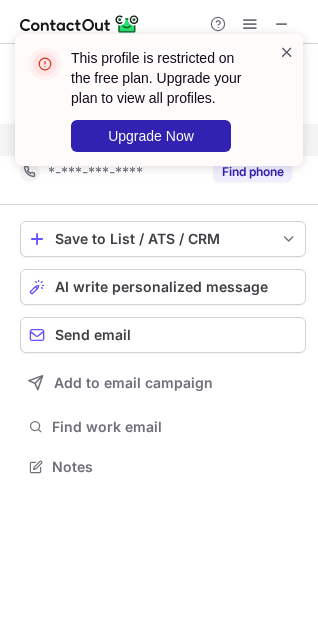 click at bounding box center [287, 52] 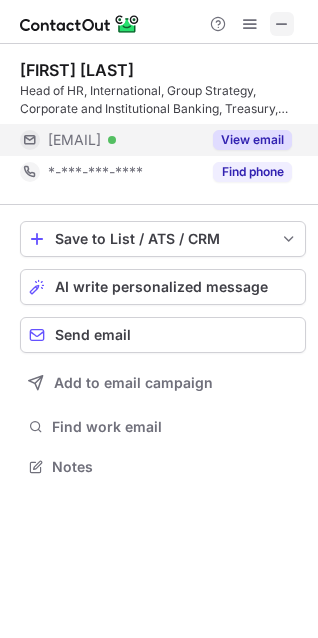 click at bounding box center (282, 24) 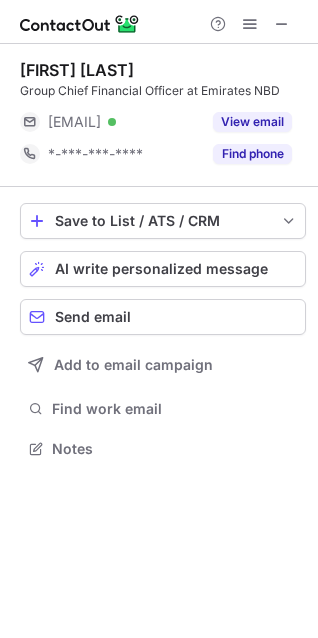 scroll, scrollTop: 434, scrollLeft: 318, axis: both 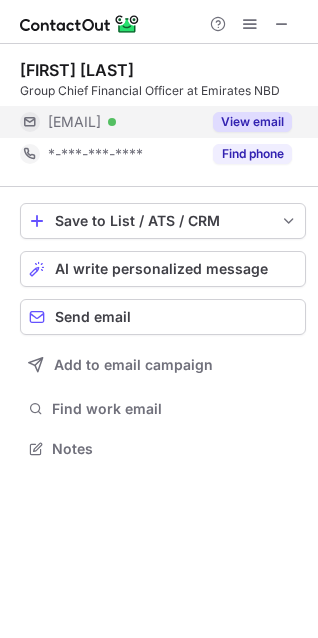 click on "View email" at bounding box center (252, 122) 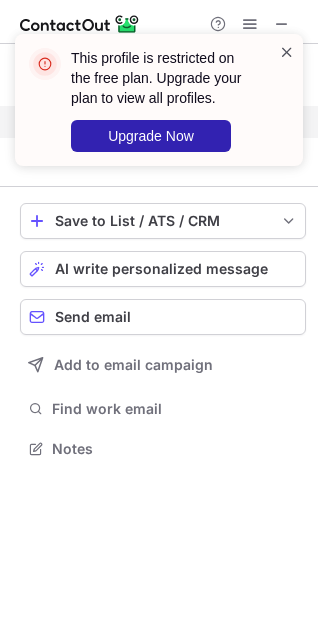 click at bounding box center [287, 52] 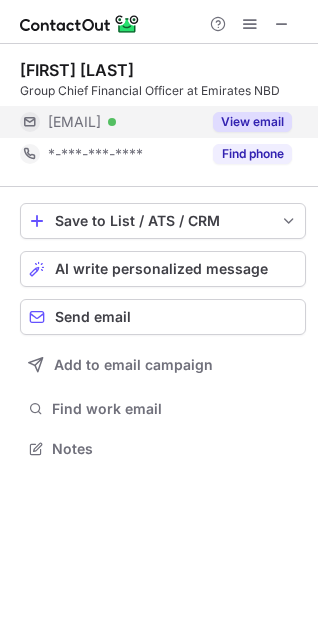 click on "View email" at bounding box center [252, 122] 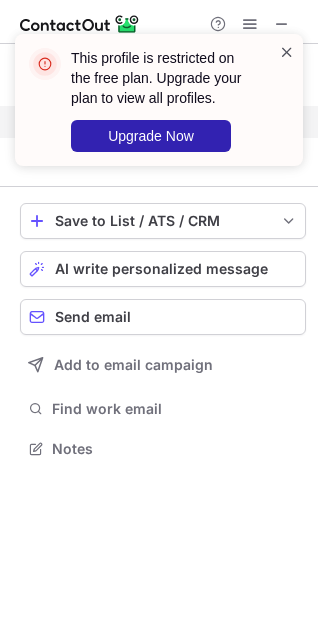 click at bounding box center (287, 52) 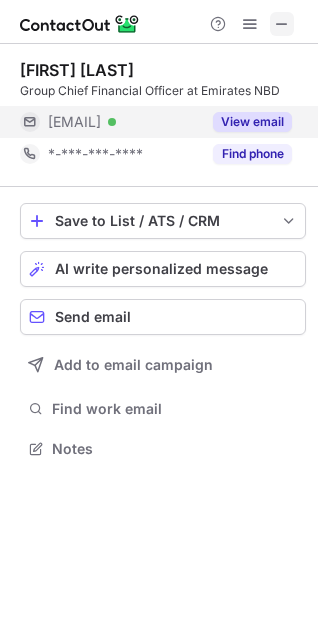 click at bounding box center (282, 24) 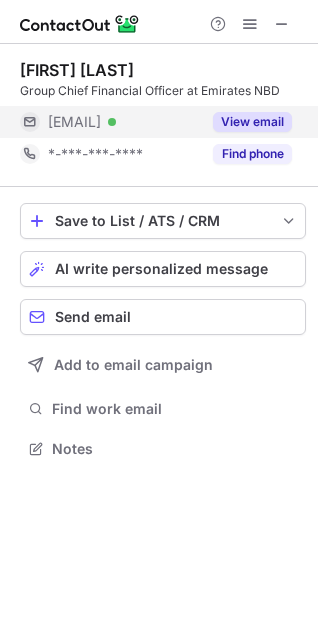 click on "View email" at bounding box center [252, 122] 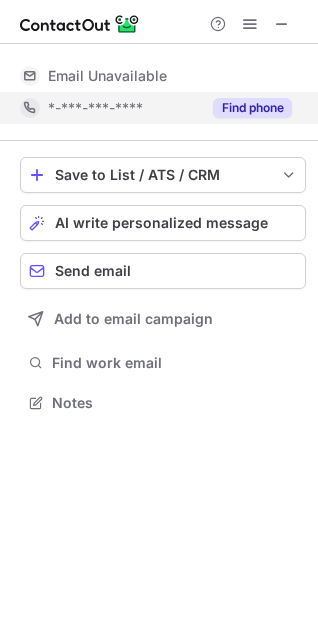 scroll, scrollTop: 439, scrollLeft: 318, axis: both 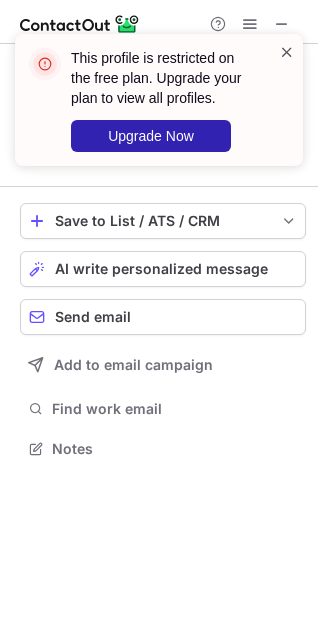 click at bounding box center (287, 52) 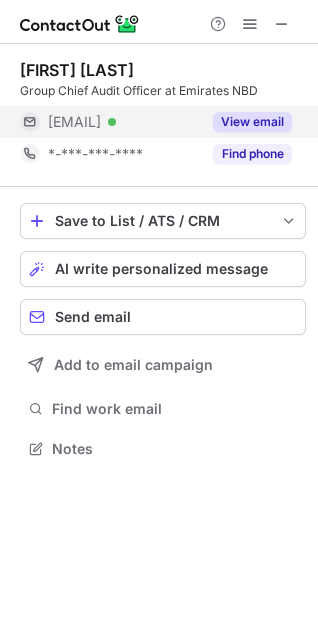 click on "View email" at bounding box center [252, 122] 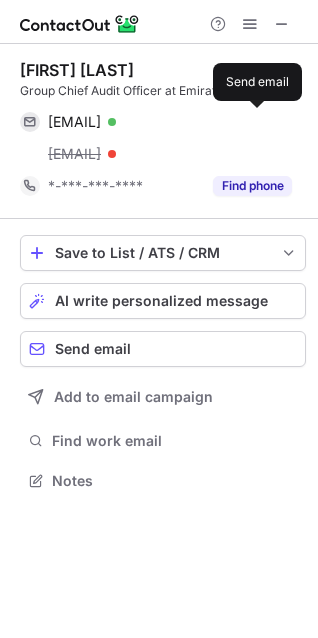 scroll, scrollTop: 10, scrollLeft: 10, axis: both 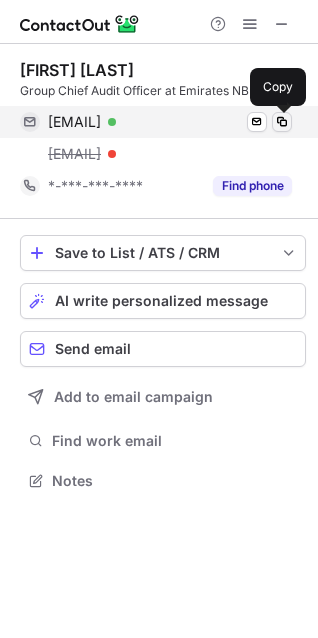 click at bounding box center [282, 122] 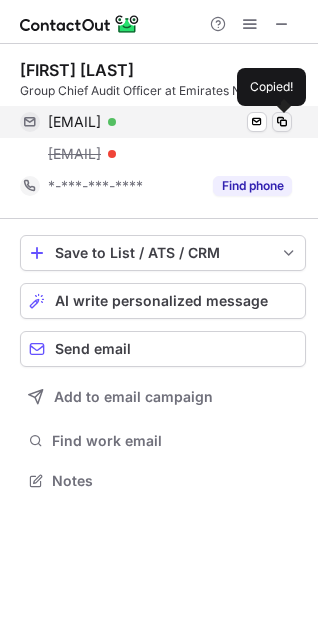 click at bounding box center (282, 122) 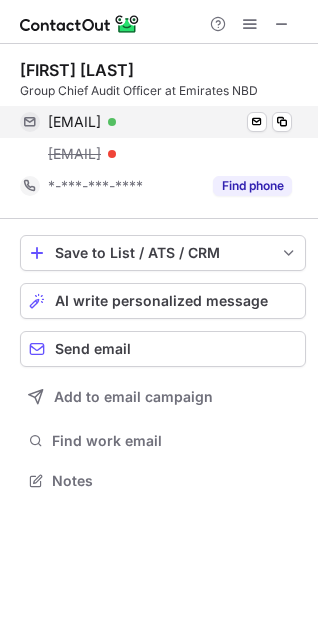 type 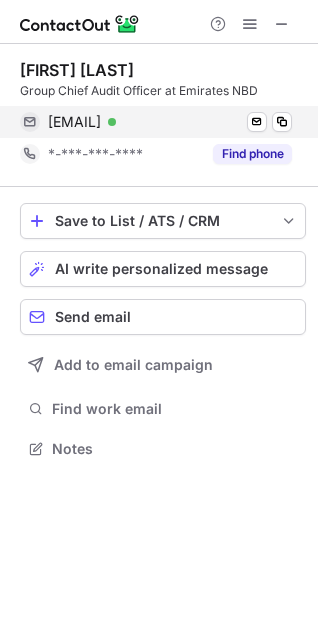 scroll, scrollTop: 434, scrollLeft: 318, axis: both 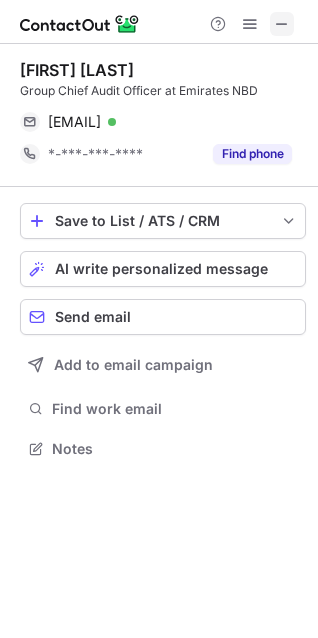 click at bounding box center [282, 24] 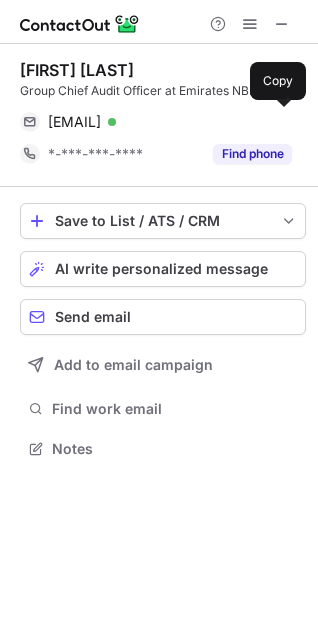 scroll, scrollTop: 439, scrollLeft: 318, axis: both 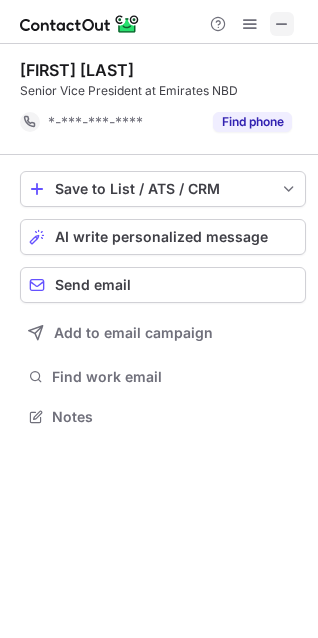 click at bounding box center (282, 24) 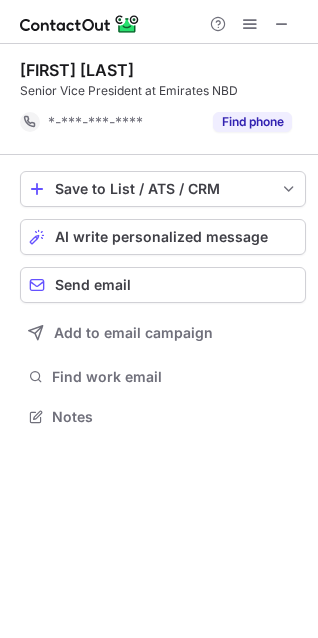 scroll, scrollTop: 10, scrollLeft: 10, axis: both 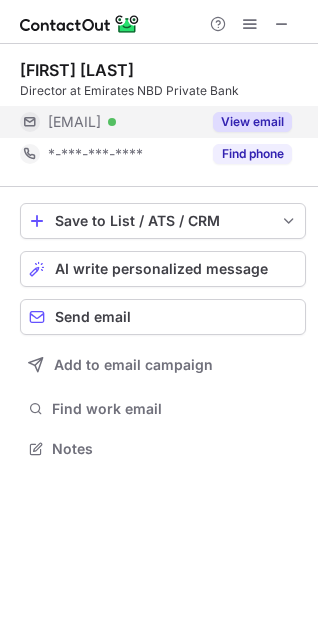 click on "View email" at bounding box center (252, 122) 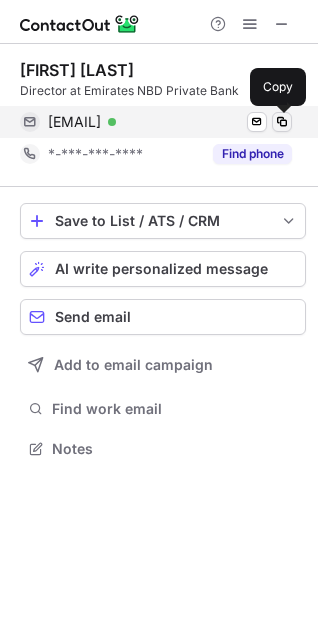 click at bounding box center [282, 122] 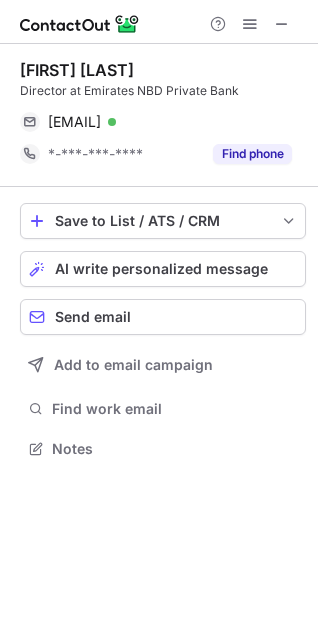 drag, startPoint x: 285, startPoint y: 32, endPoint x: 160, endPoint y: 41, distance: 125.32358 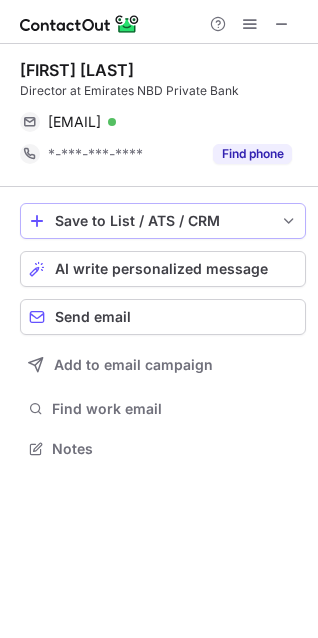 scroll, scrollTop: 439, scrollLeft: 318, axis: both 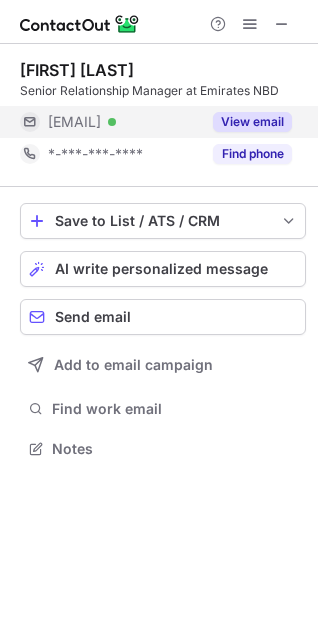click on "View email" at bounding box center [252, 122] 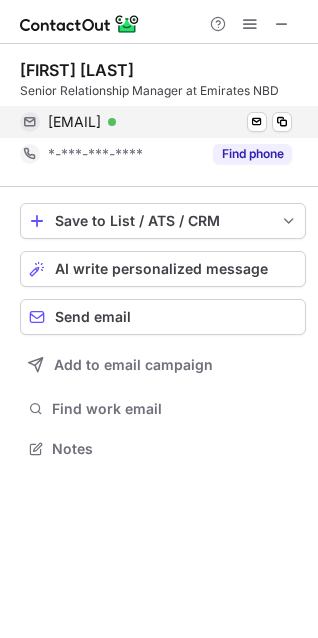 click on "[EMAIL] Verified Send email Copy" at bounding box center (156, 122) 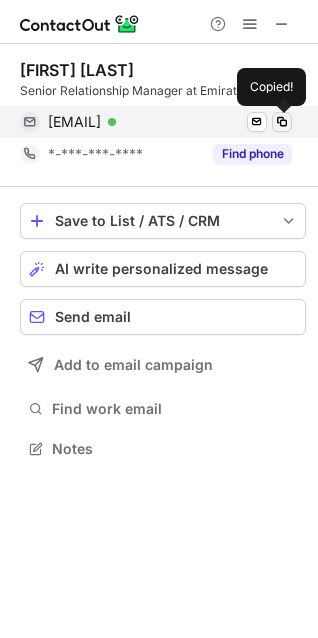 click at bounding box center (282, 122) 